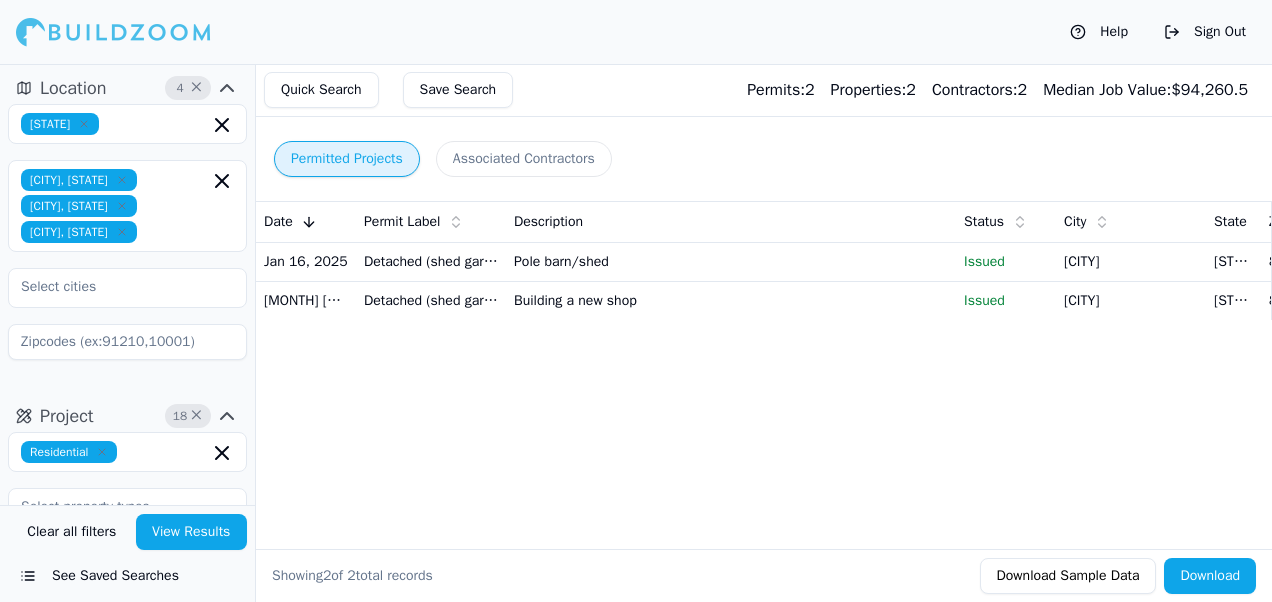 scroll, scrollTop: 0, scrollLeft: 0, axis: both 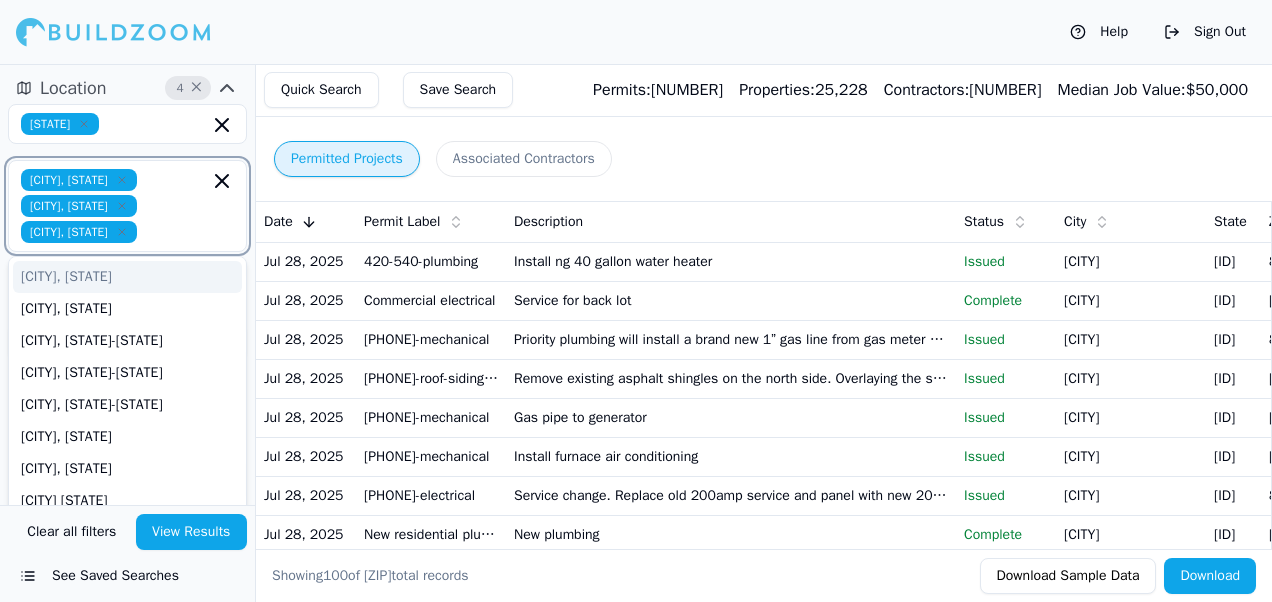 click at bounding box center (177, 232) 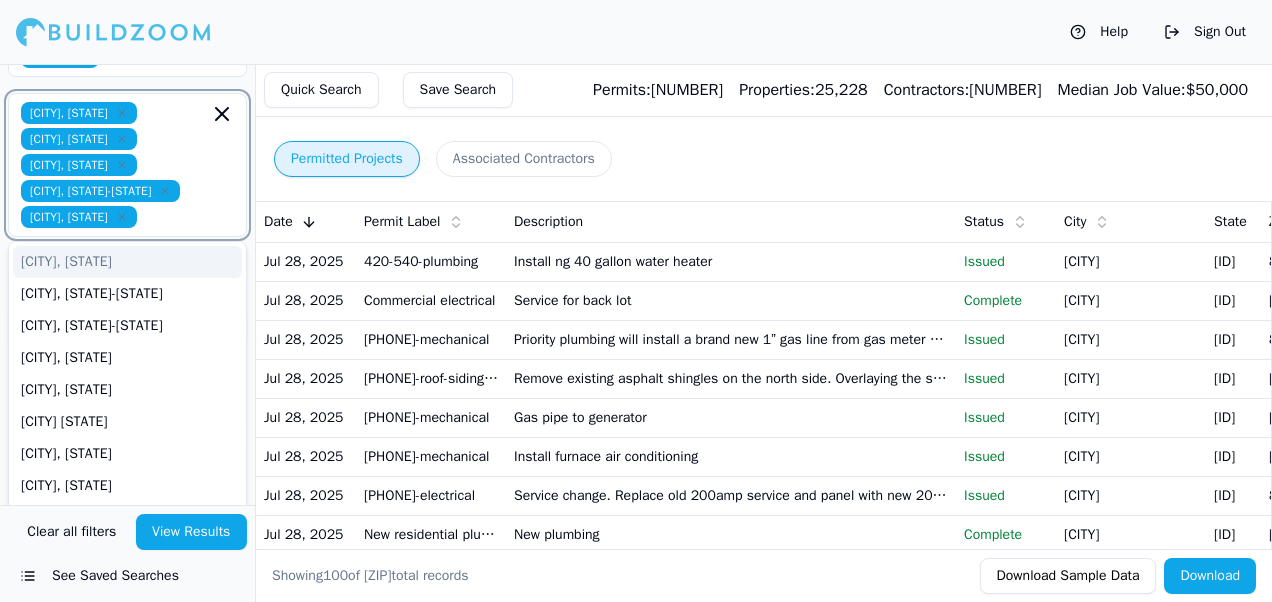 scroll, scrollTop: 70, scrollLeft: 0, axis: vertical 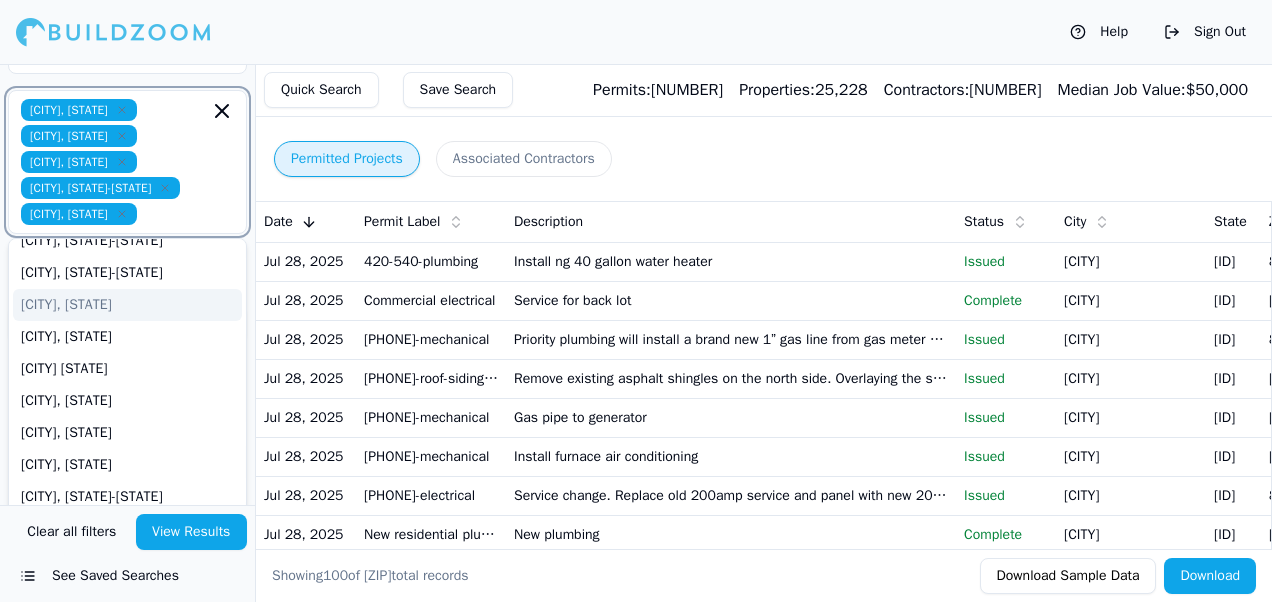 click on "[CITY], [STATE]" at bounding box center [127, 305] 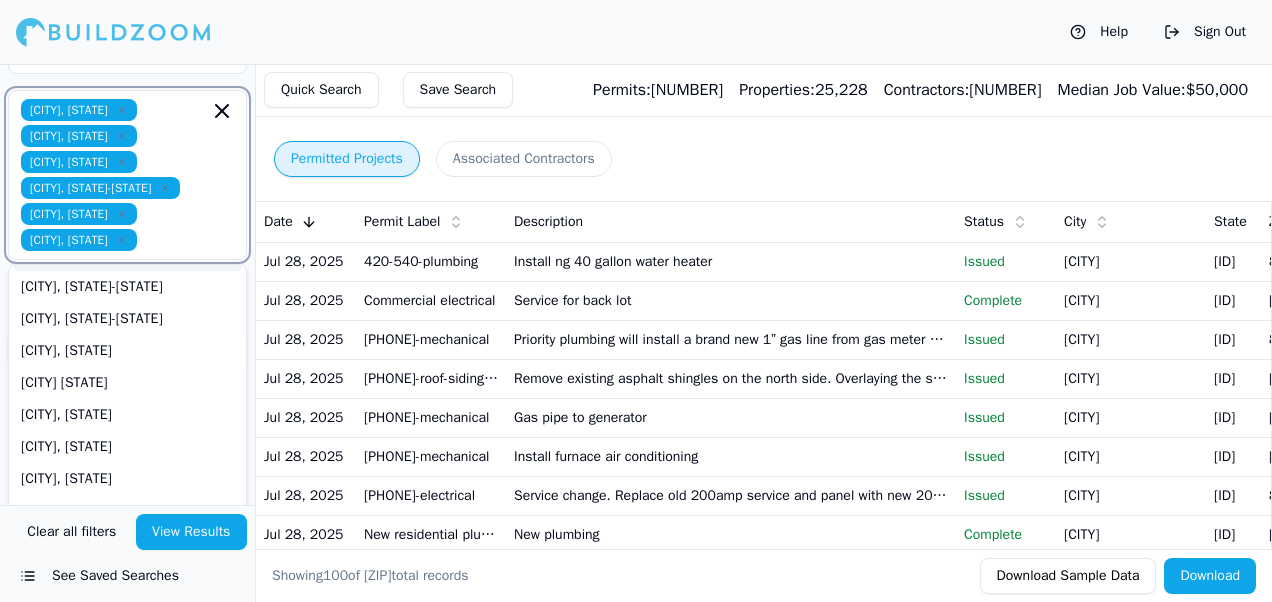 scroll, scrollTop: 29, scrollLeft: 0, axis: vertical 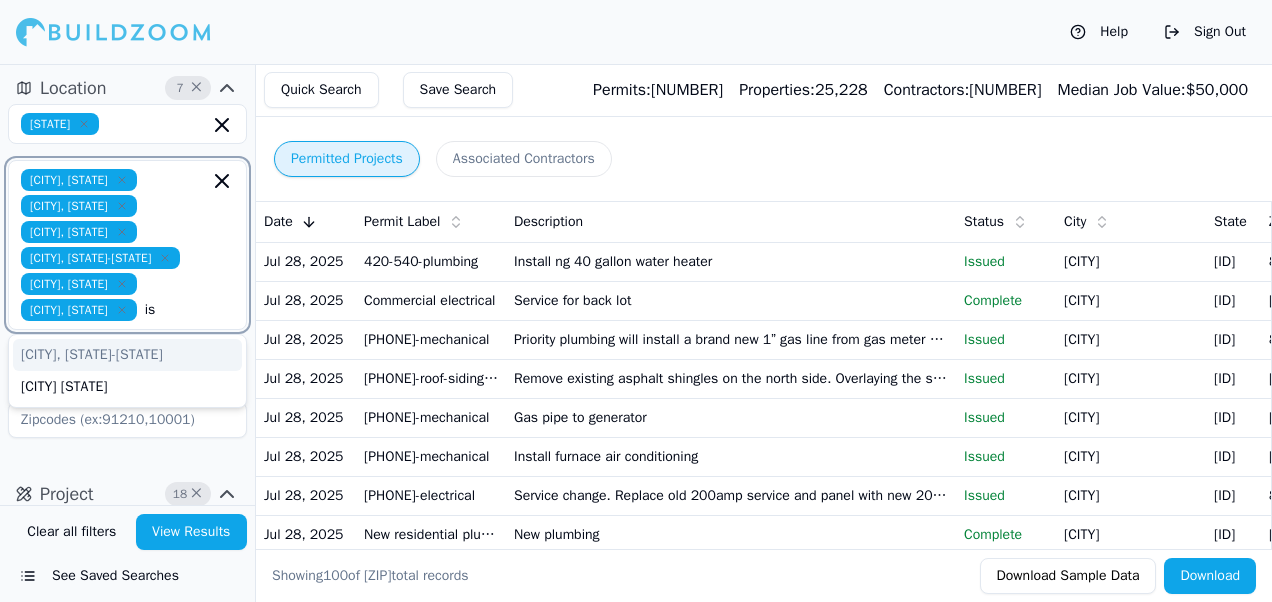 type on "i" 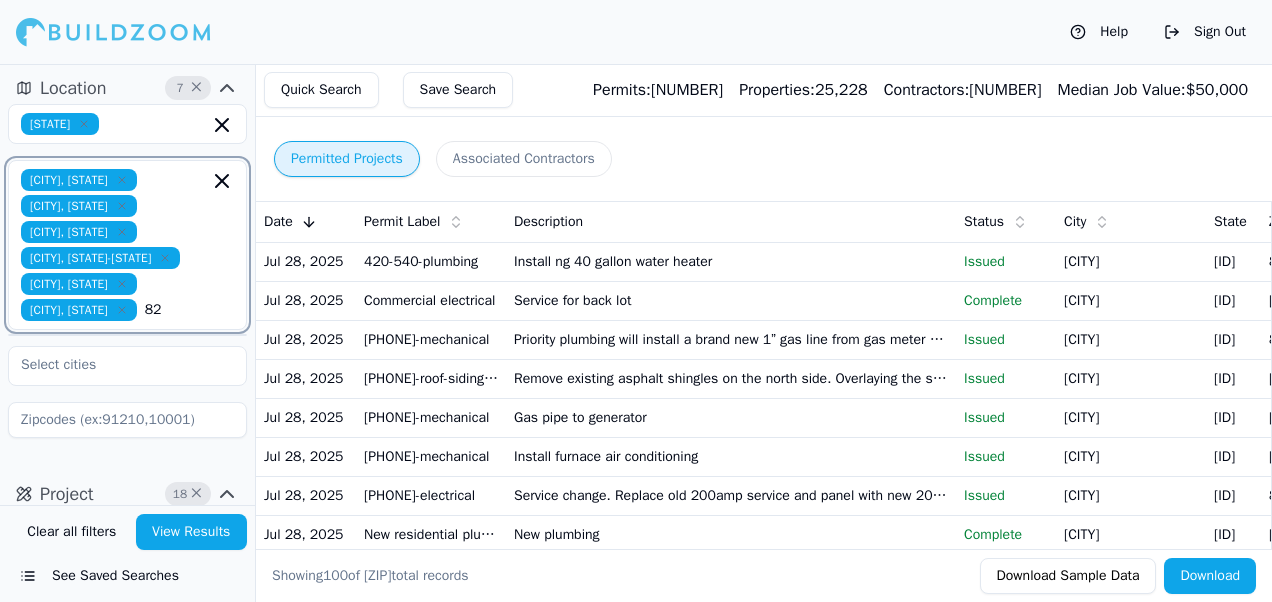 type on "8" 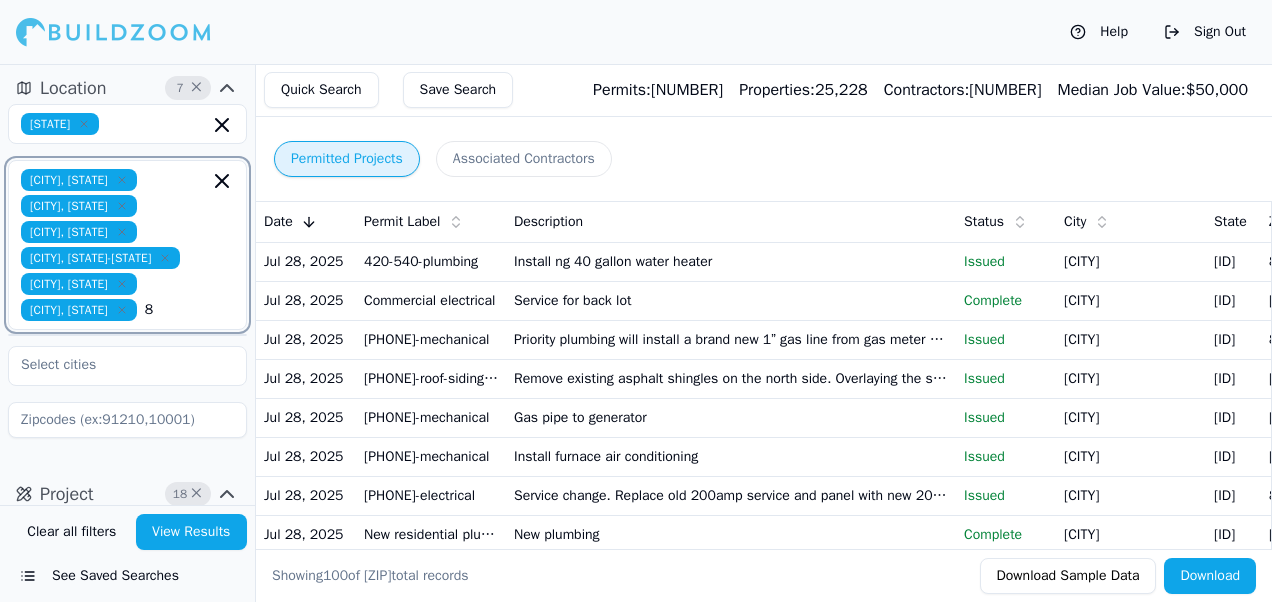 type 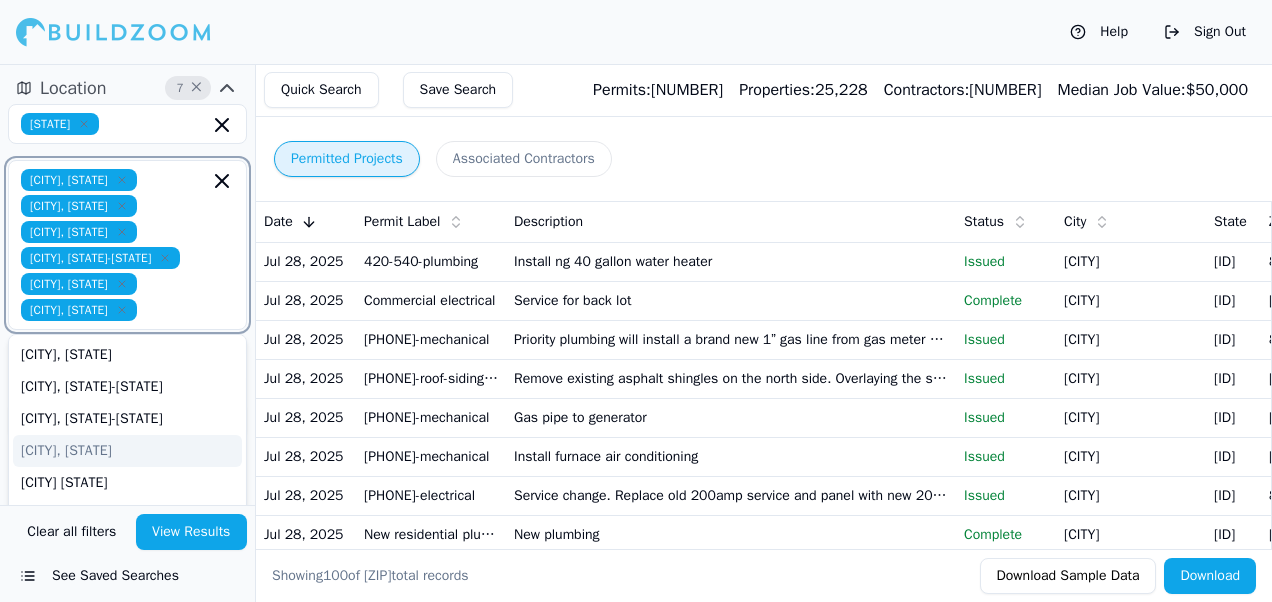 scroll, scrollTop: 29, scrollLeft: 0, axis: vertical 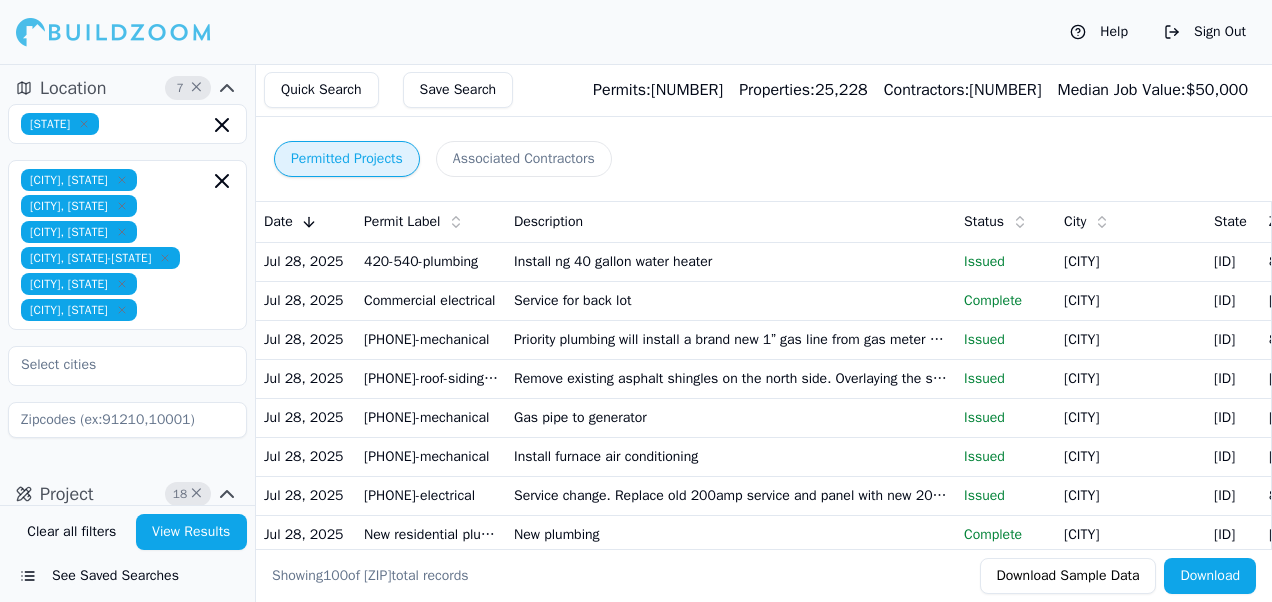 click on "[STATE] [CITY], [STATE] [CITY], [STATE] [CITY], [STATE] [STATE]-[STATE] [CITY], [STATE] [CITY], [STATE]" at bounding box center [127, 271] 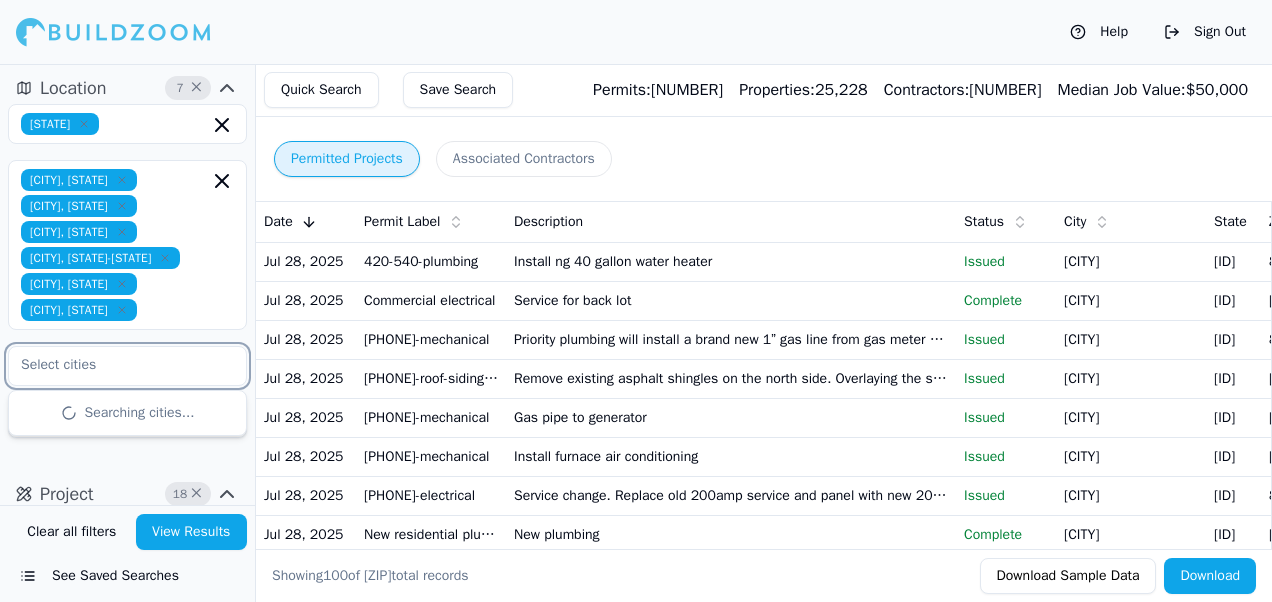 click at bounding box center (115, 365) 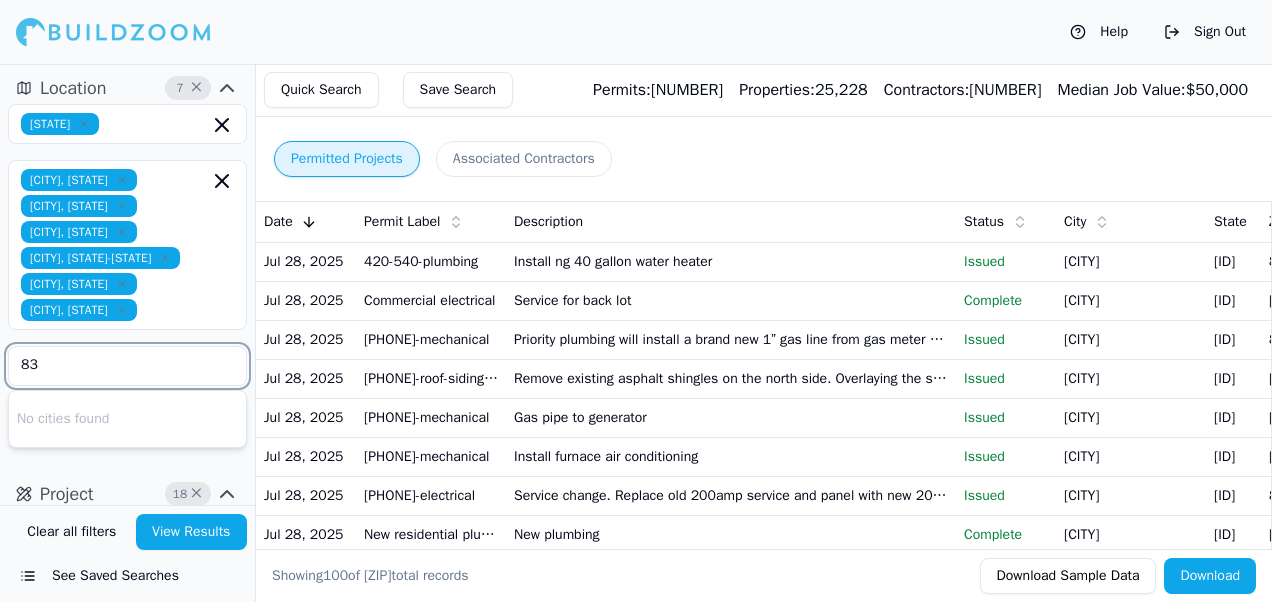 type on "8" 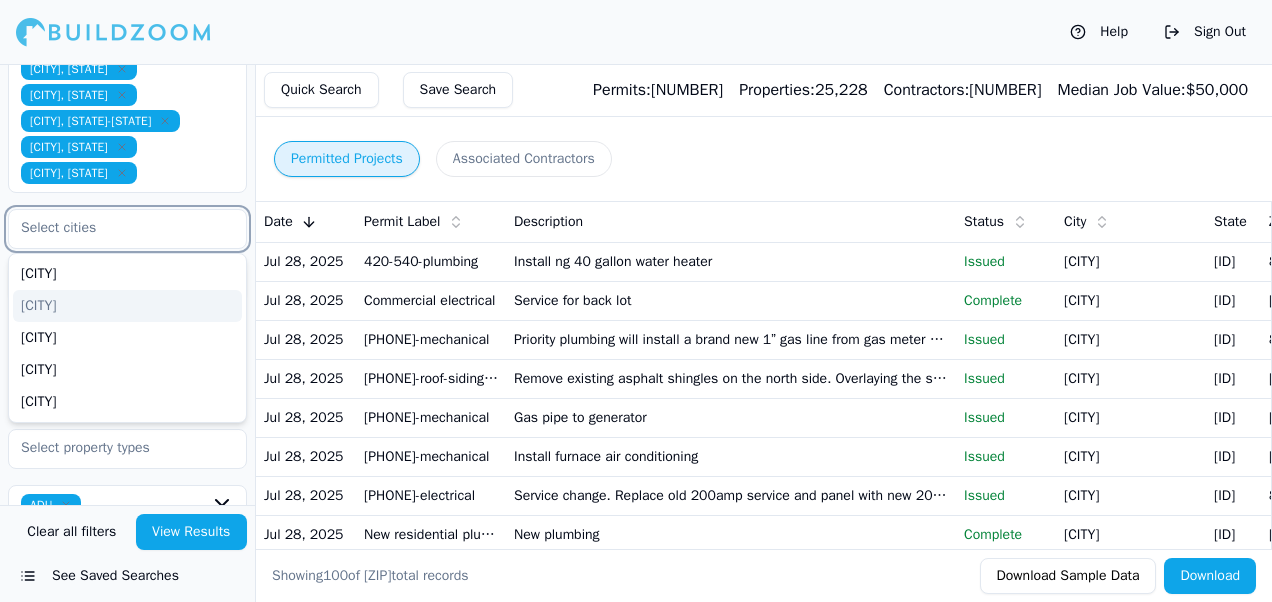 scroll, scrollTop: 136, scrollLeft: 0, axis: vertical 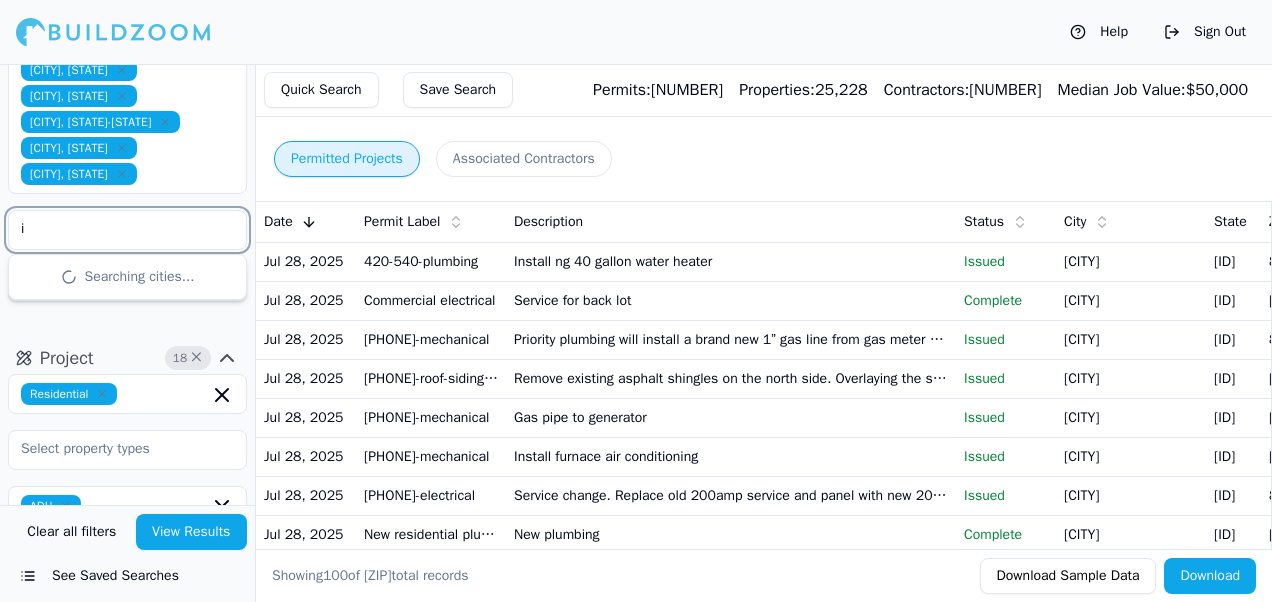 type on "is" 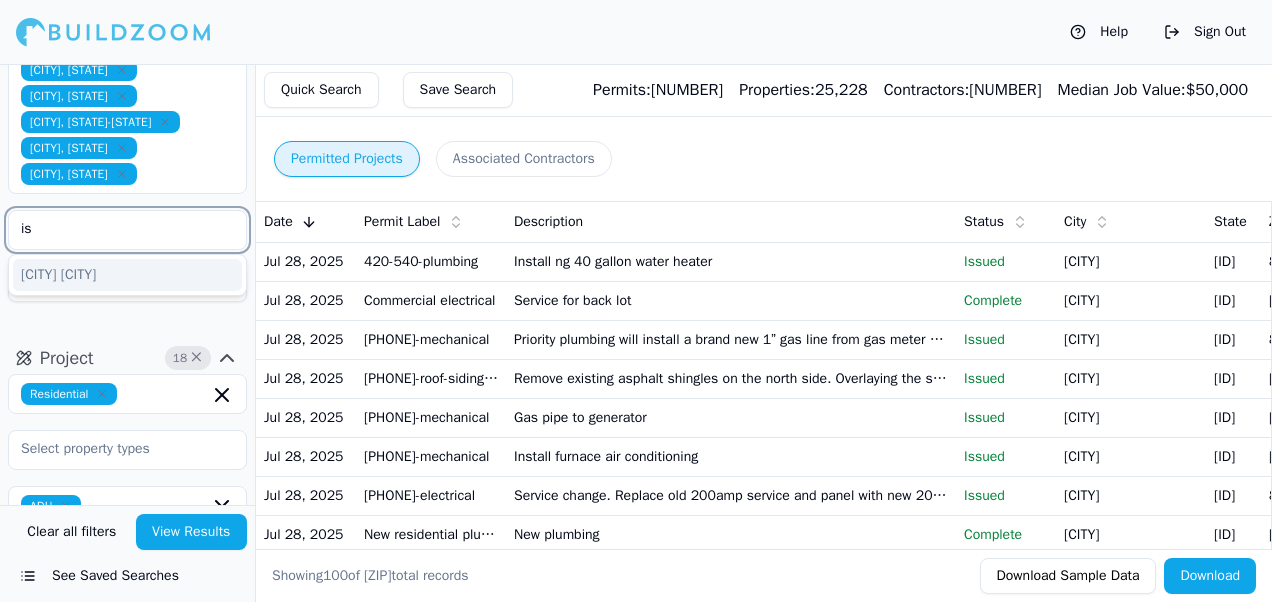 click on "[CITY] [CITY]" at bounding box center (127, 275) 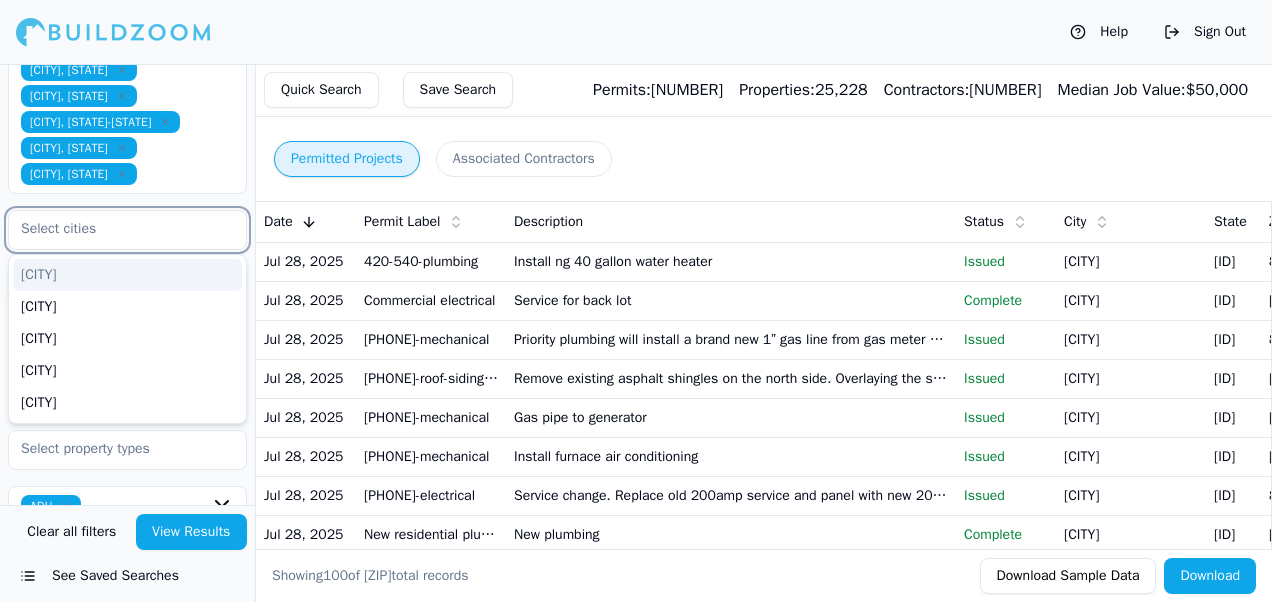 click at bounding box center [115, 229] 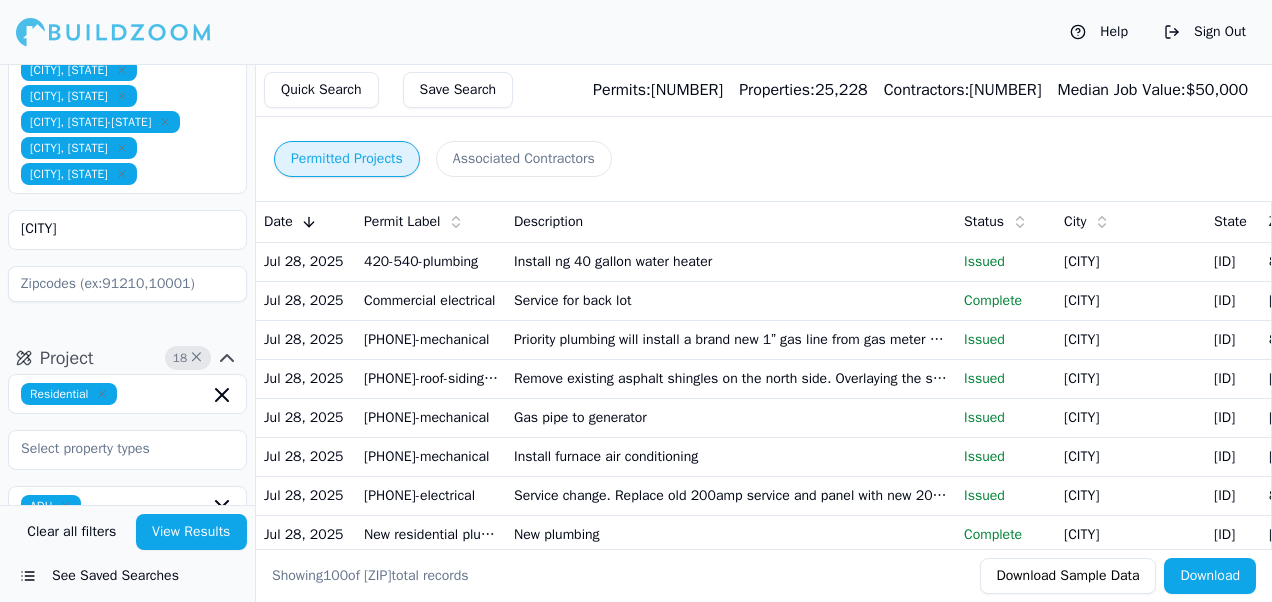 click on "Permitted Projects Associated Contractors" at bounding box center (763, 159) 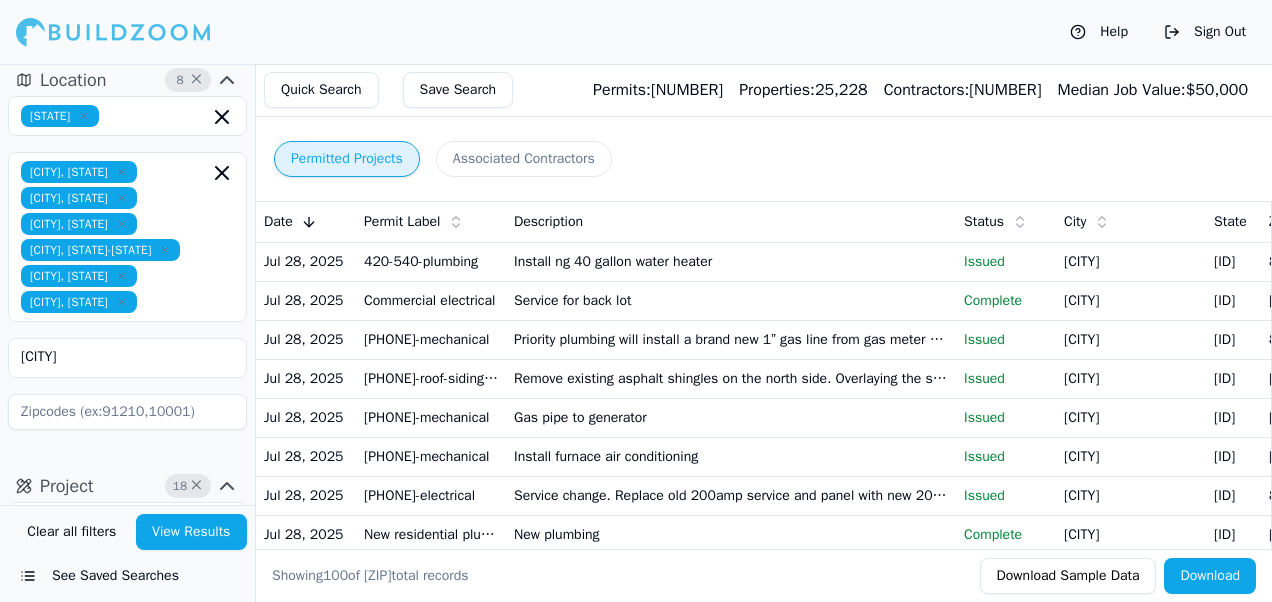 scroll, scrollTop: 0, scrollLeft: 0, axis: both 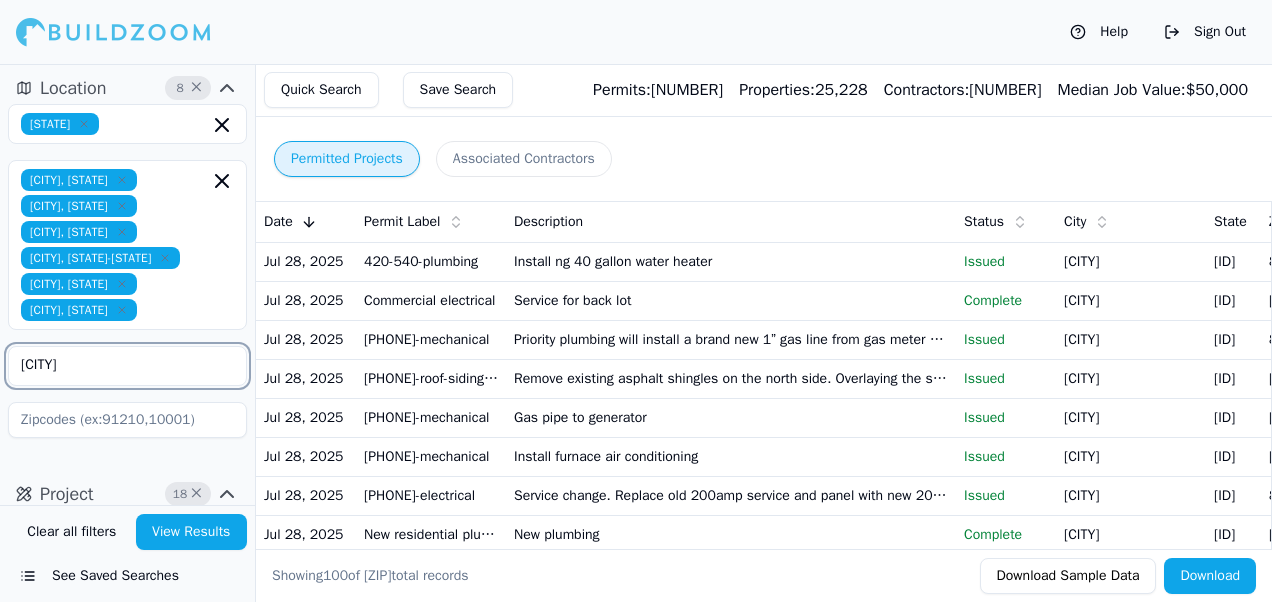click on "[CITY]" at bounding box center [115, 365] 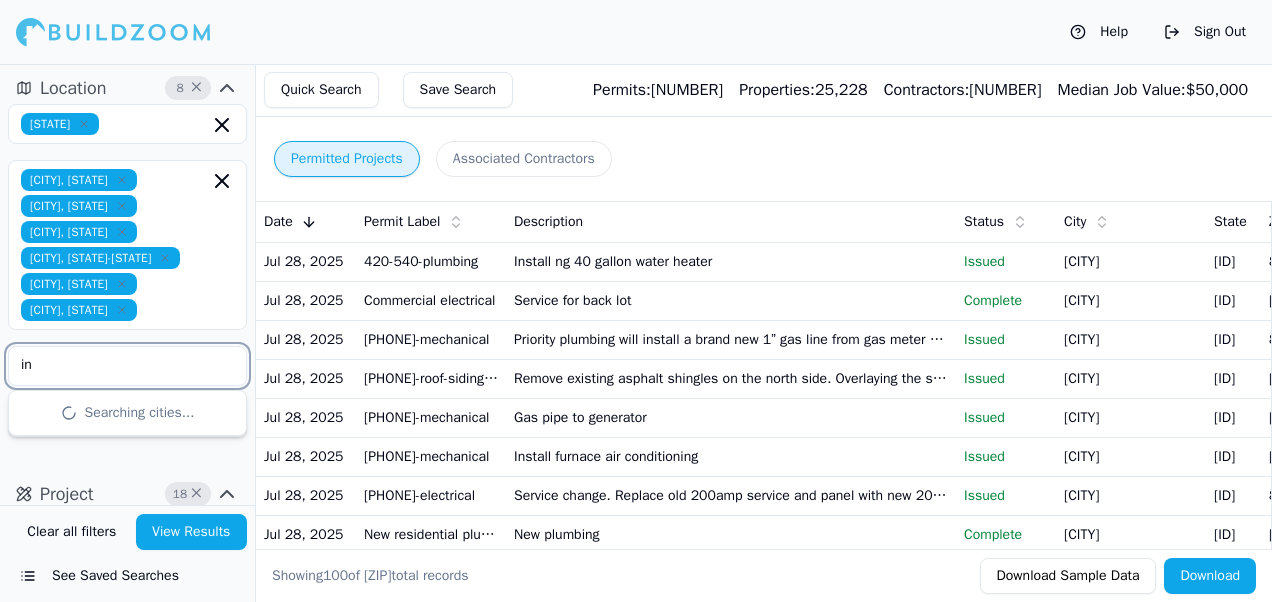 type on "i" 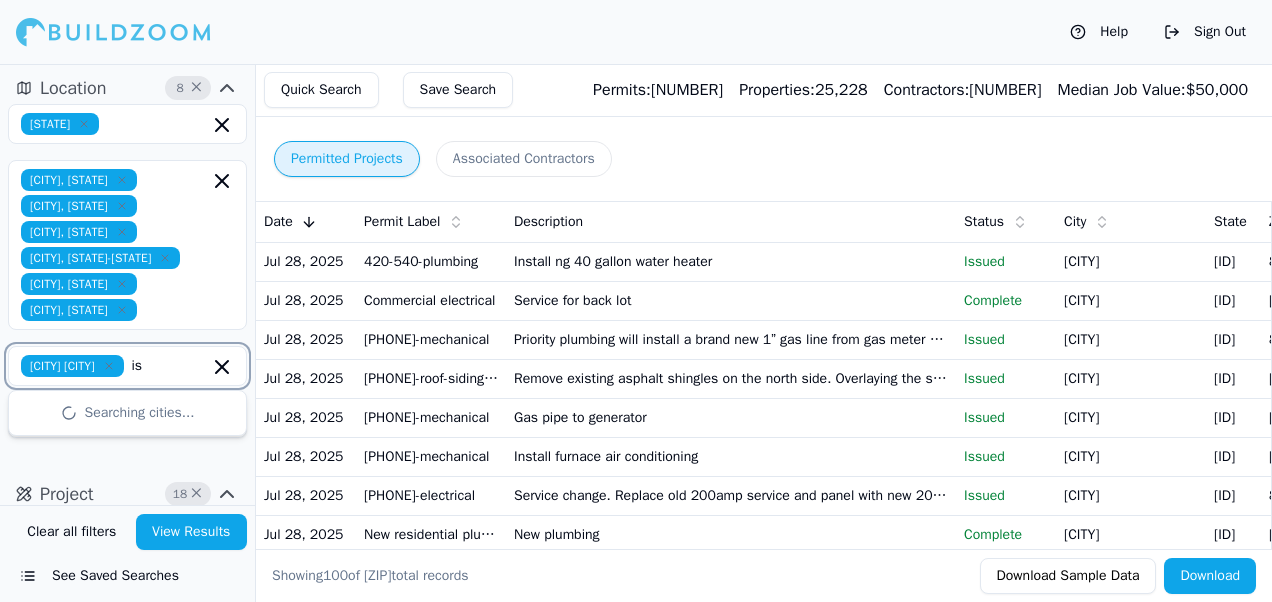 type on "i" 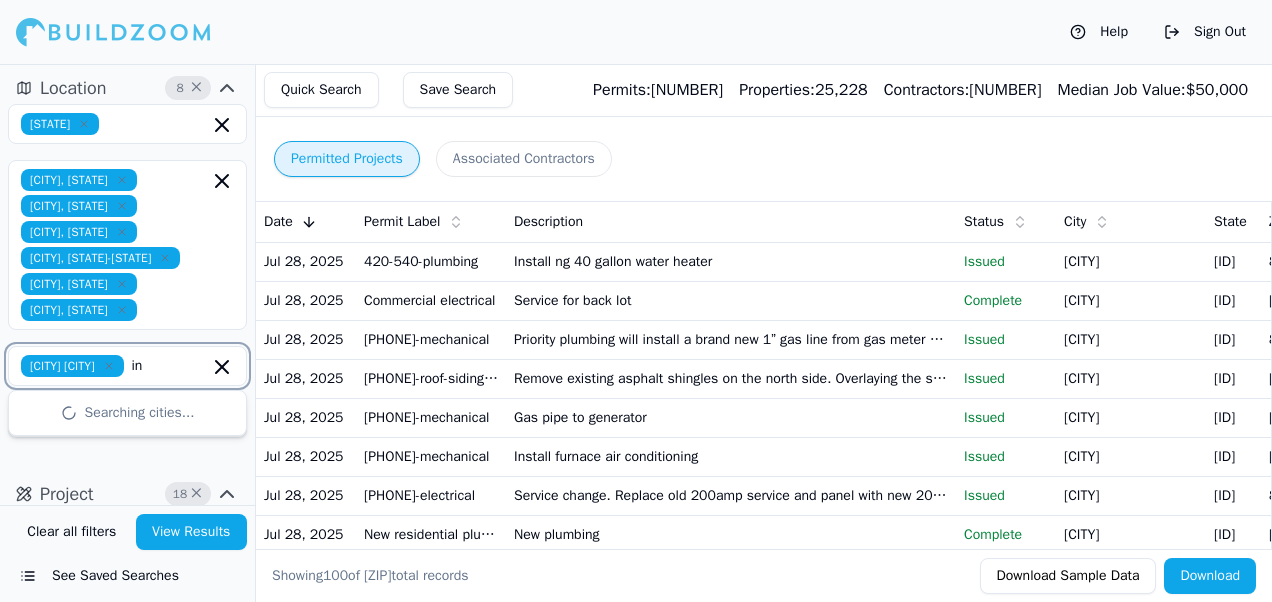 type on "i" 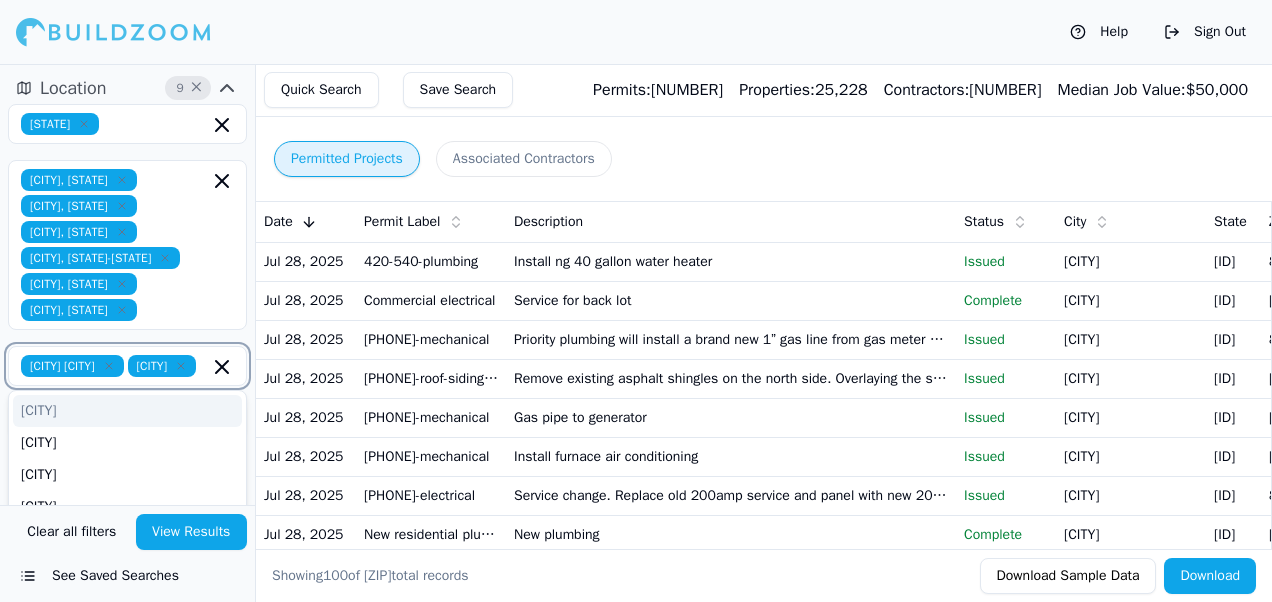 click 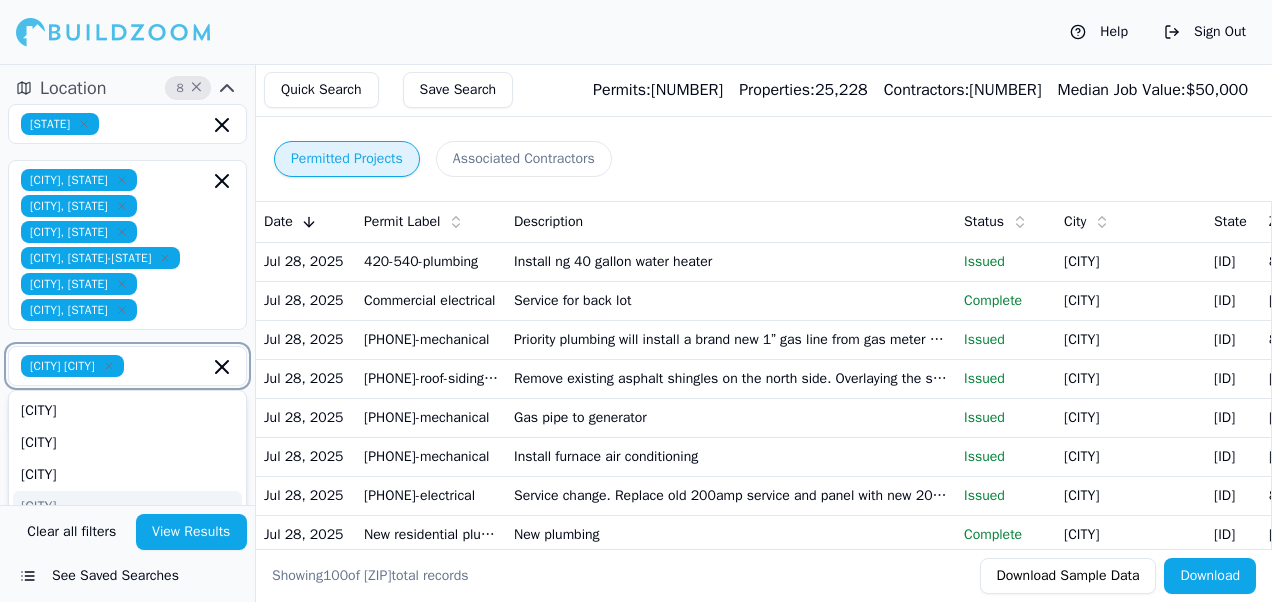 type 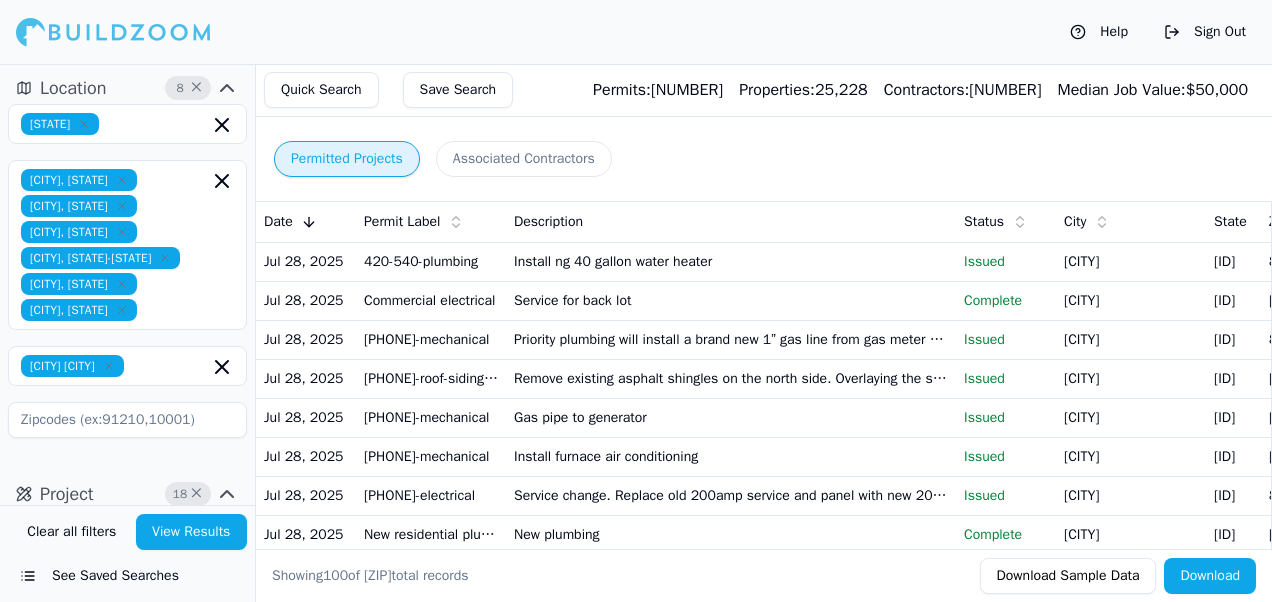 click on "View Results" at bounding box center [192, 532] 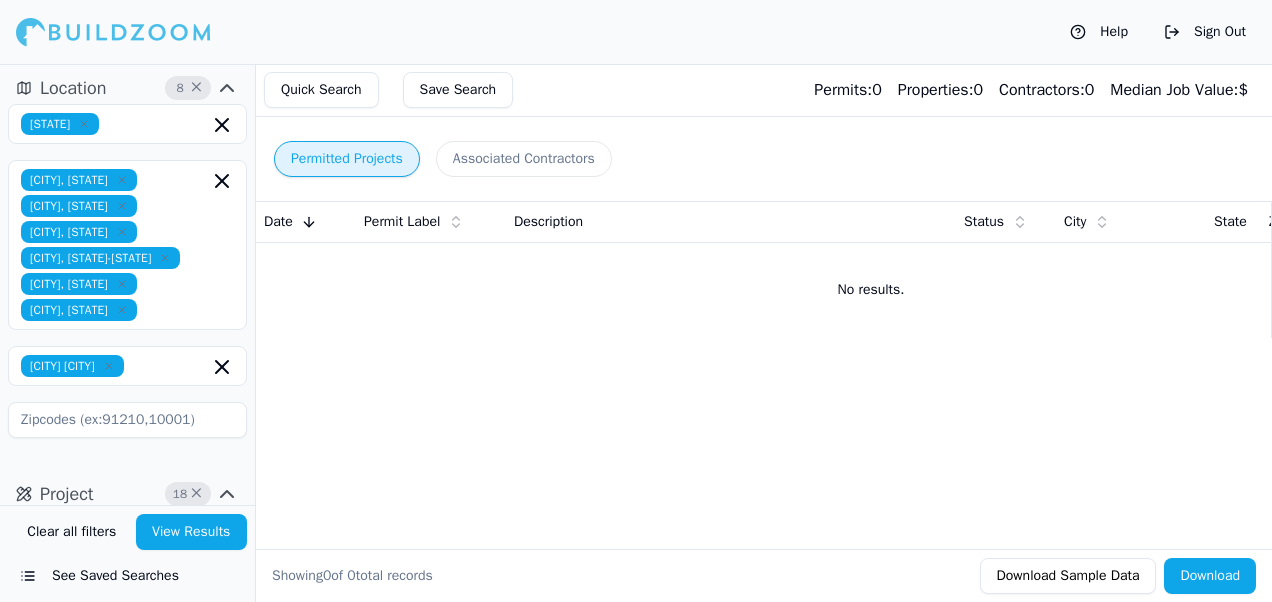 click on "Location 8 x [STATE] [CITY], [STATE] [CITY], [STATE] [CITY], [STATE] [STATE]-[STATE] [CITY], [STATE] [CITY], [STATE] [CITY]" at bounding box center [127, 263] 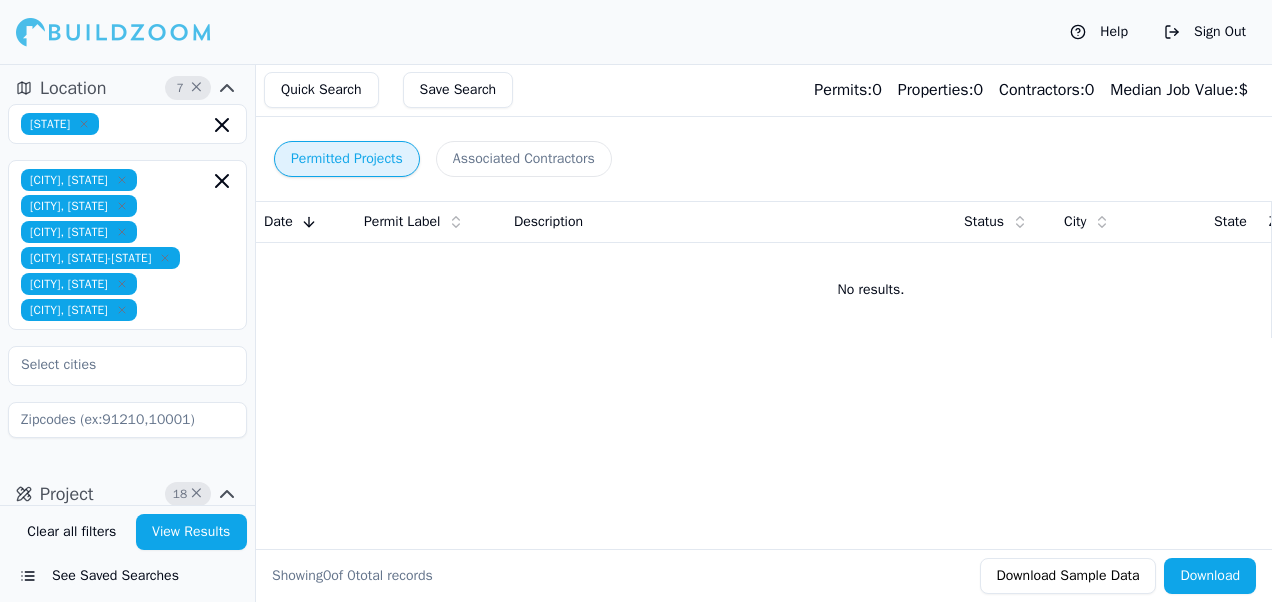 click on "View Results" at bounding box center [192, 532] 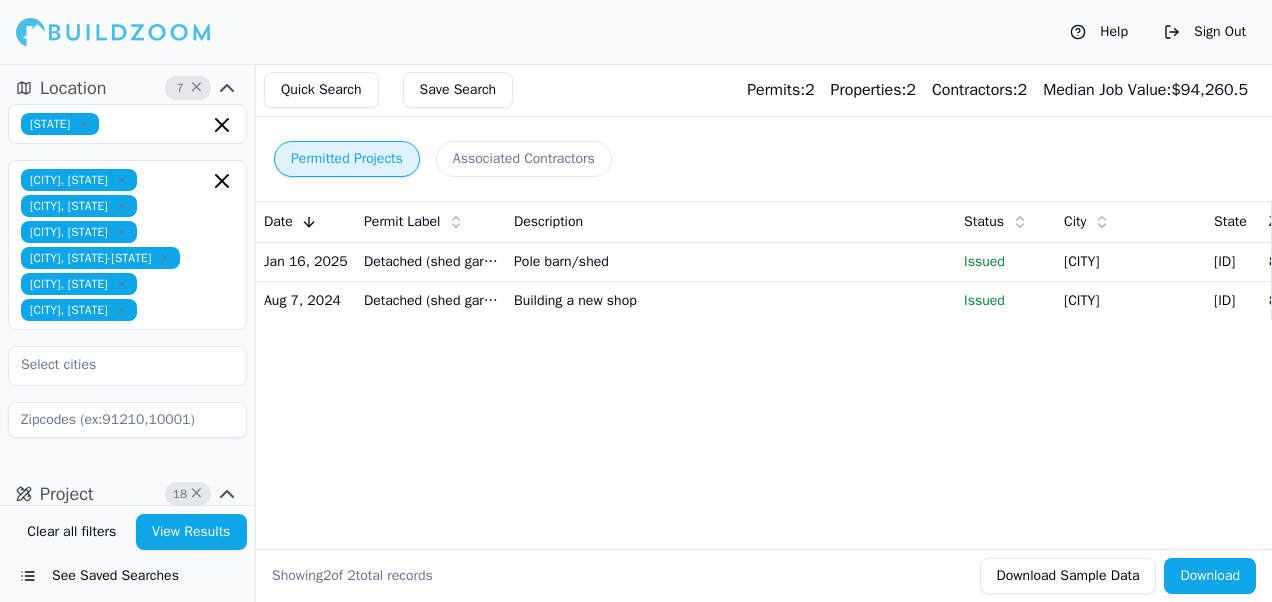 click on "Pole barn/shed" at bounding box center (731, 261) 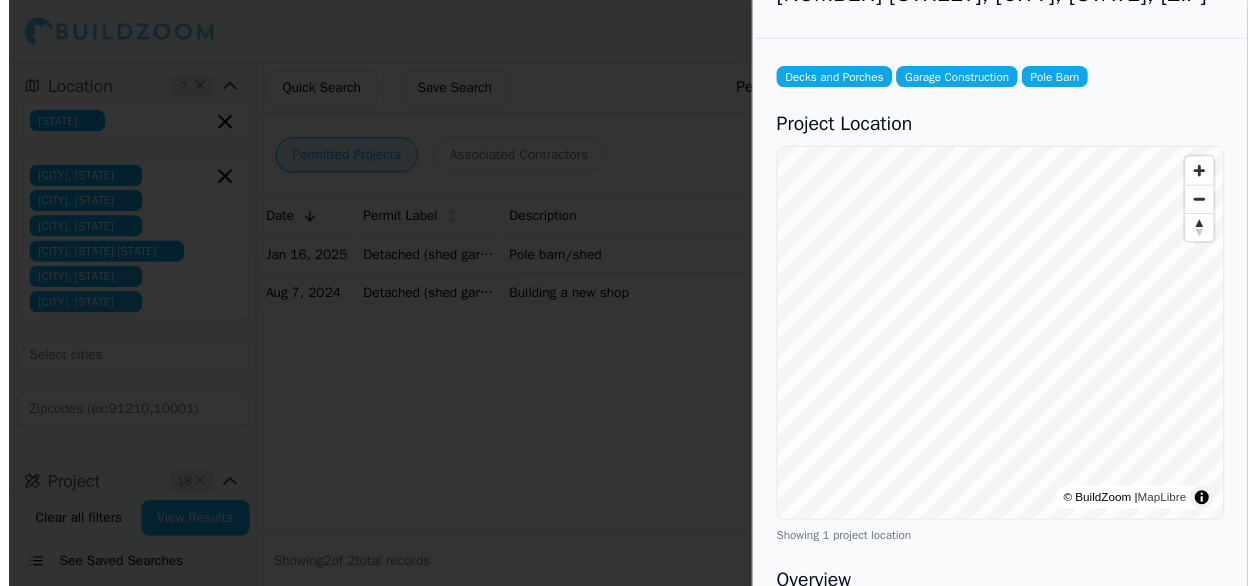 scroll, scrollTop: 20, scrollLeft: 0, axis: vertical 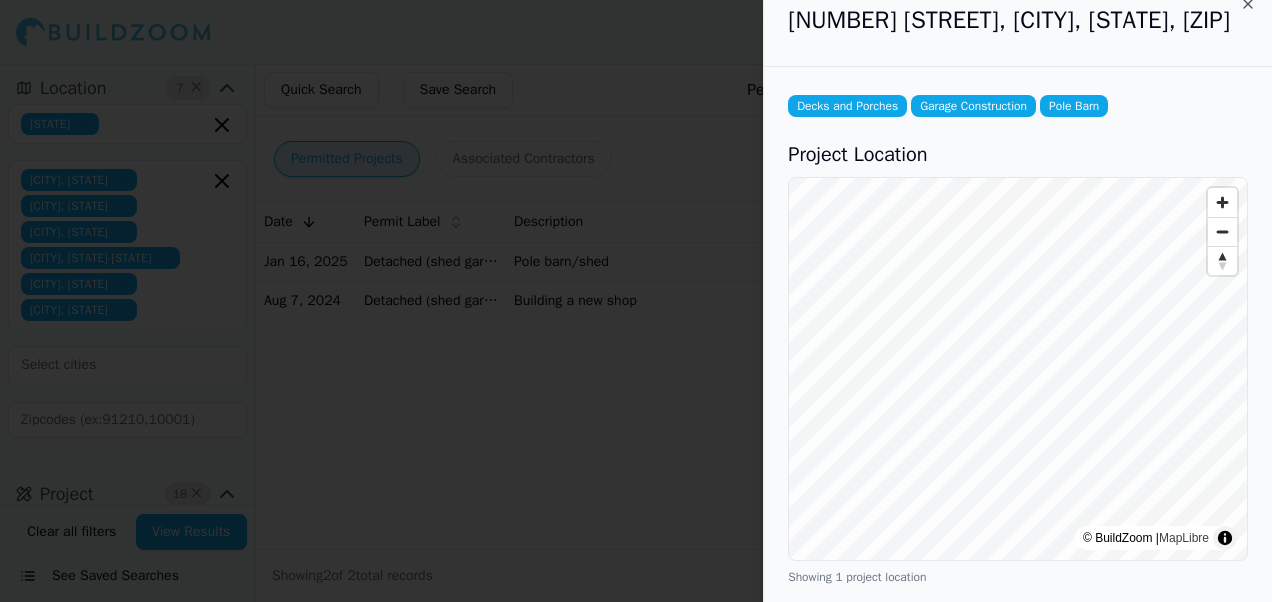 click at bounding box center [636, 301] 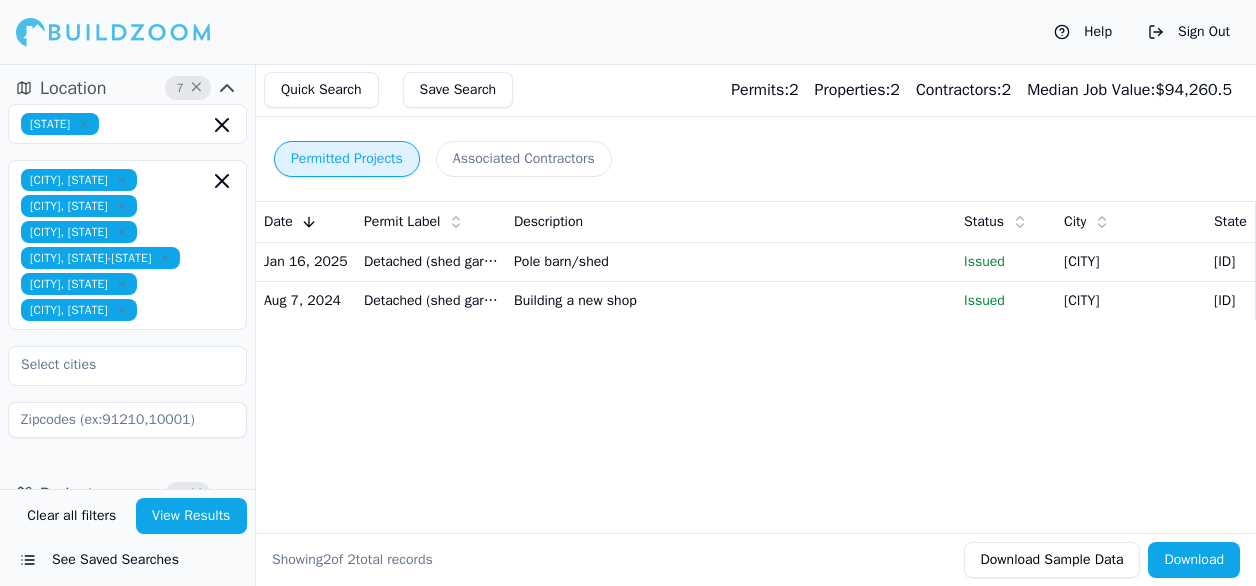 click on "Building a new shop" at bounding box center (731, 300) 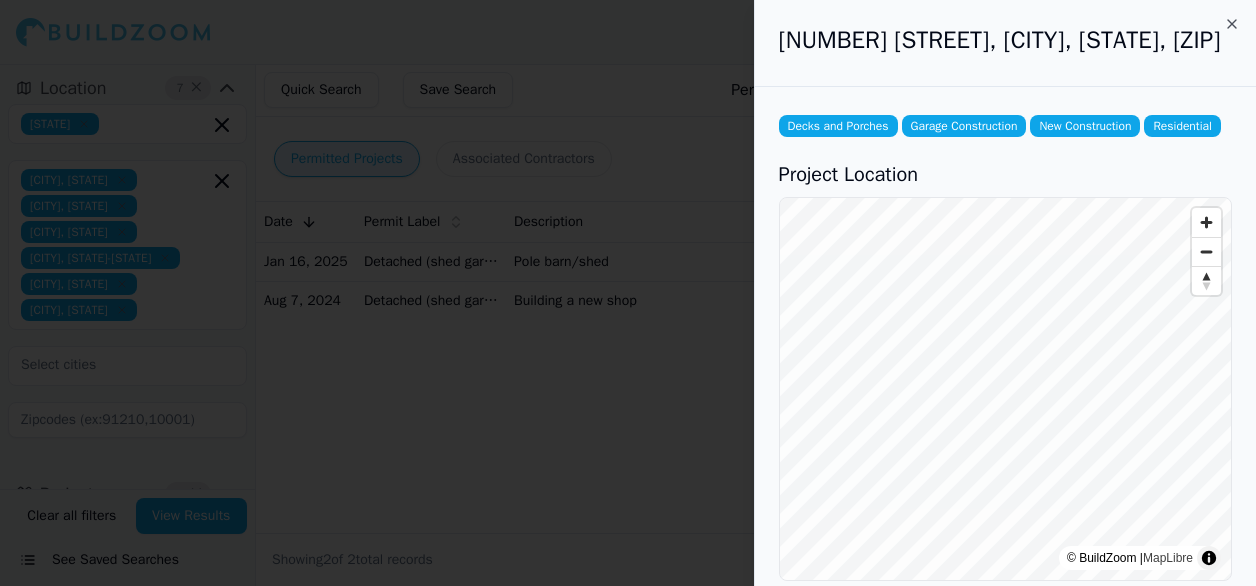 scroll, scrollTop: 742, scrollLeft: 0, axis: vertical 